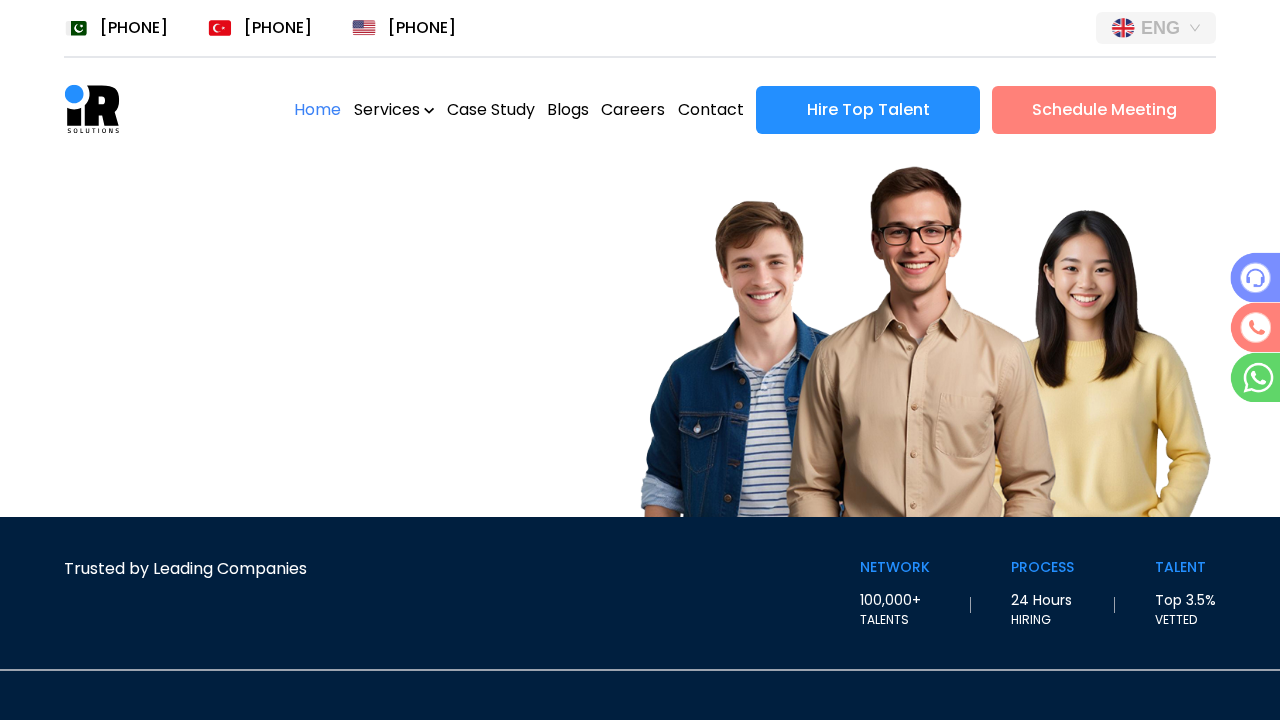 scroll, scrollTop: 0, scrollLeft: 0, axis: both 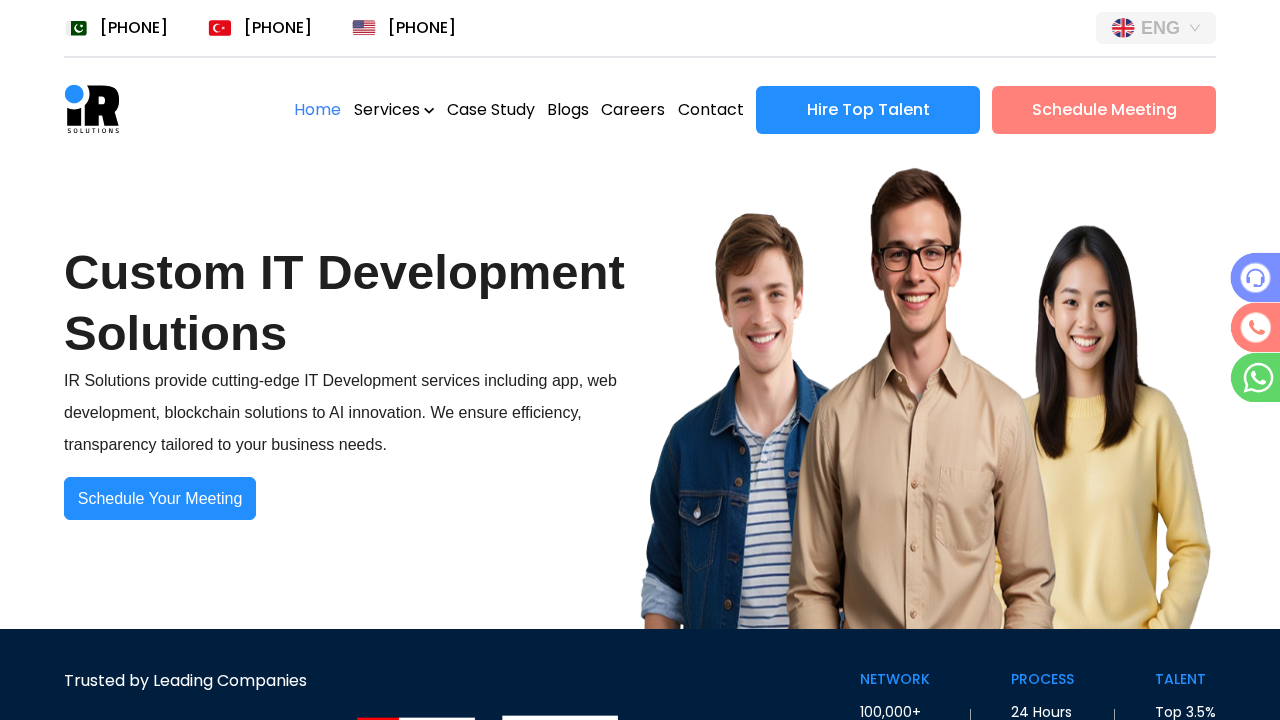 click on "Home" at bounding box center [317, 110] 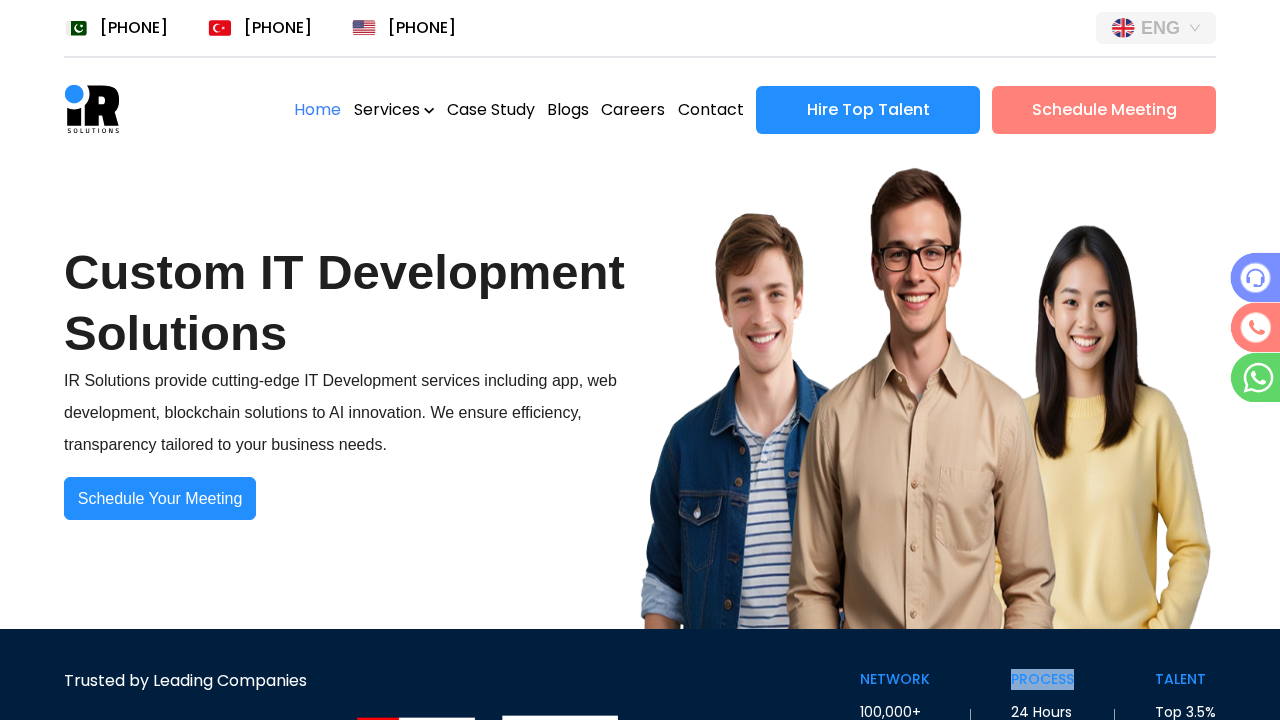 click on "TALENT" at bounding box center [895, 679] 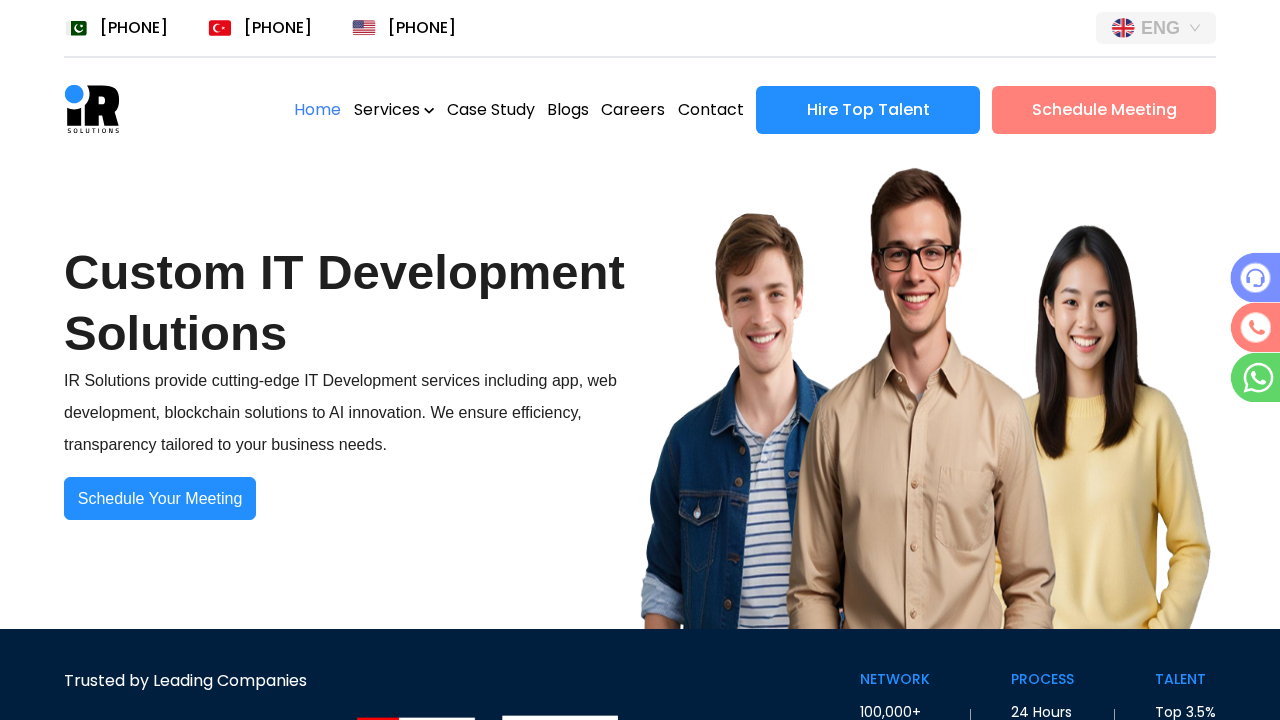 click on "VETTED" at bounding box center (895, 732) 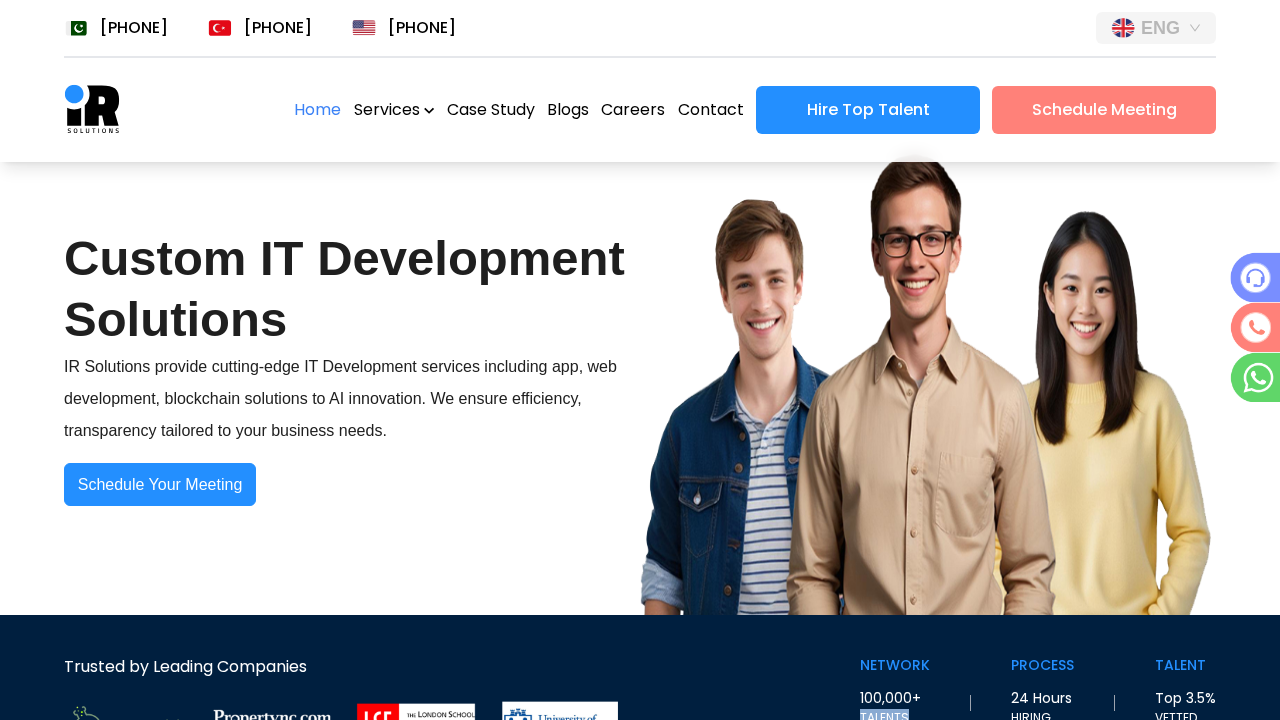 click on "Why  IR  Solutions?" at bounding box center (640, 936) 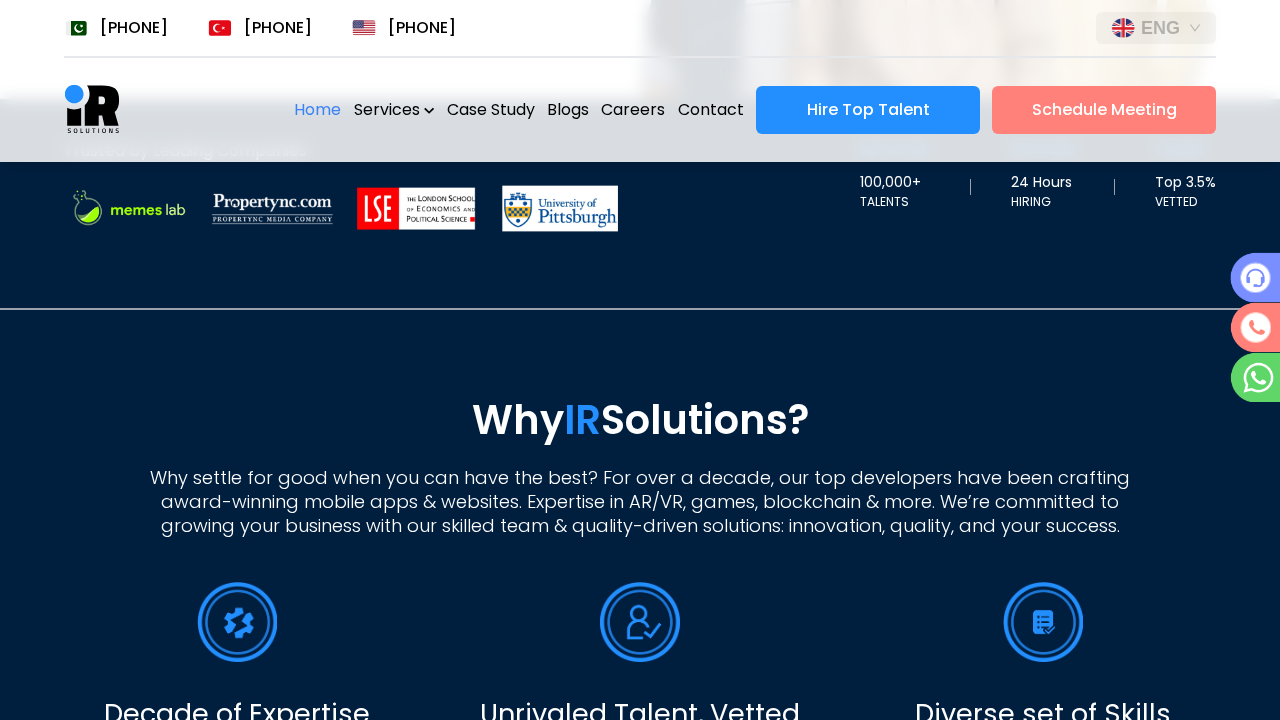 click on "Why  IR  Solutions?" at bounding box center (640, 420) 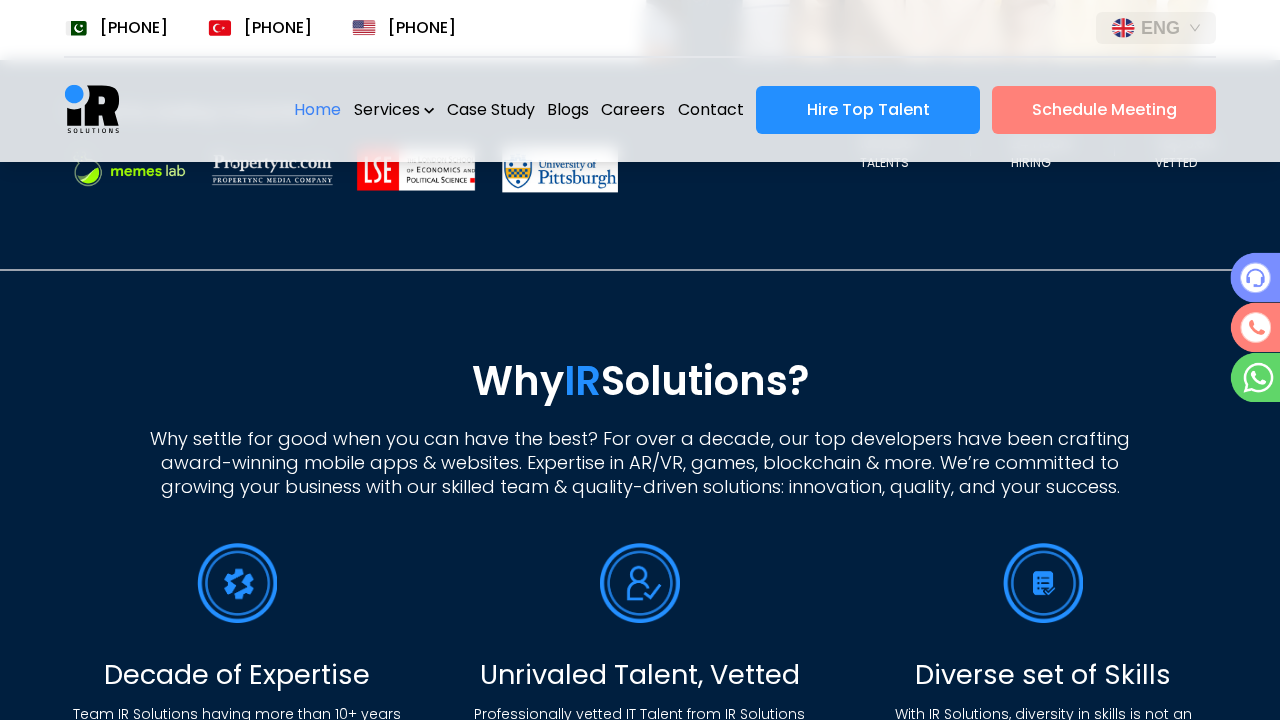 click at bounding box center [237, 583] 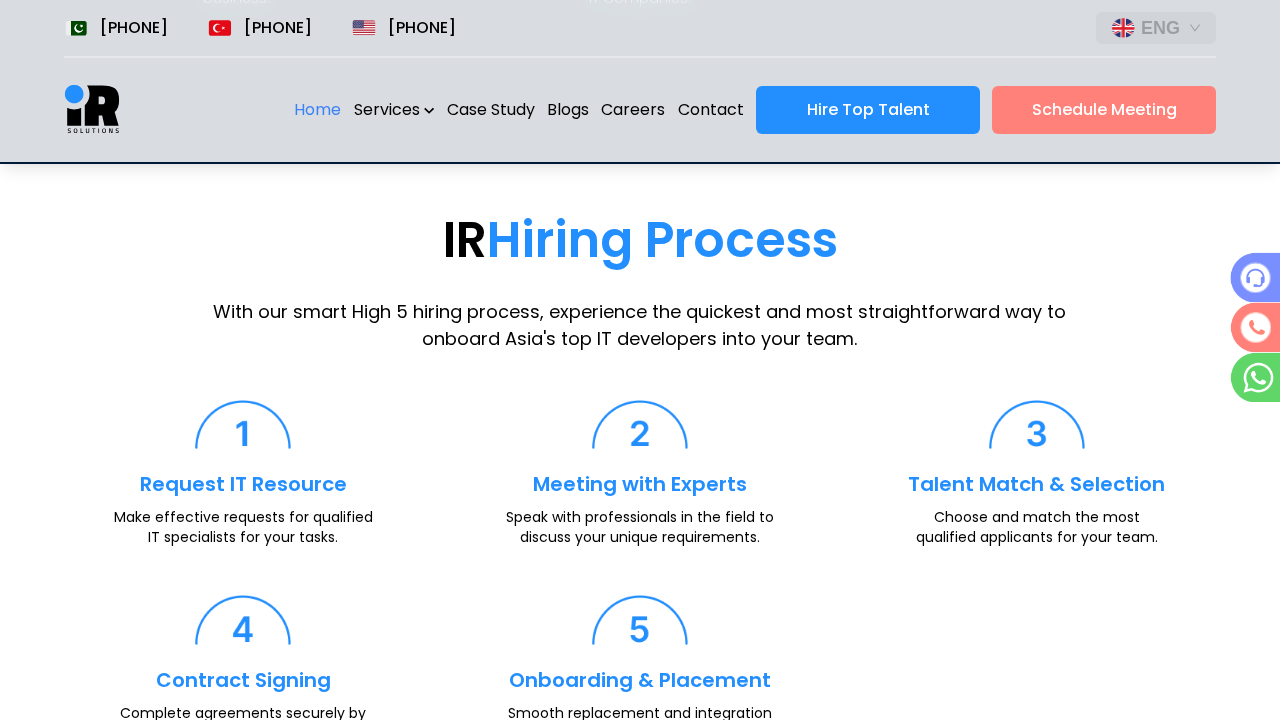 click at bounding box center [243, 425] 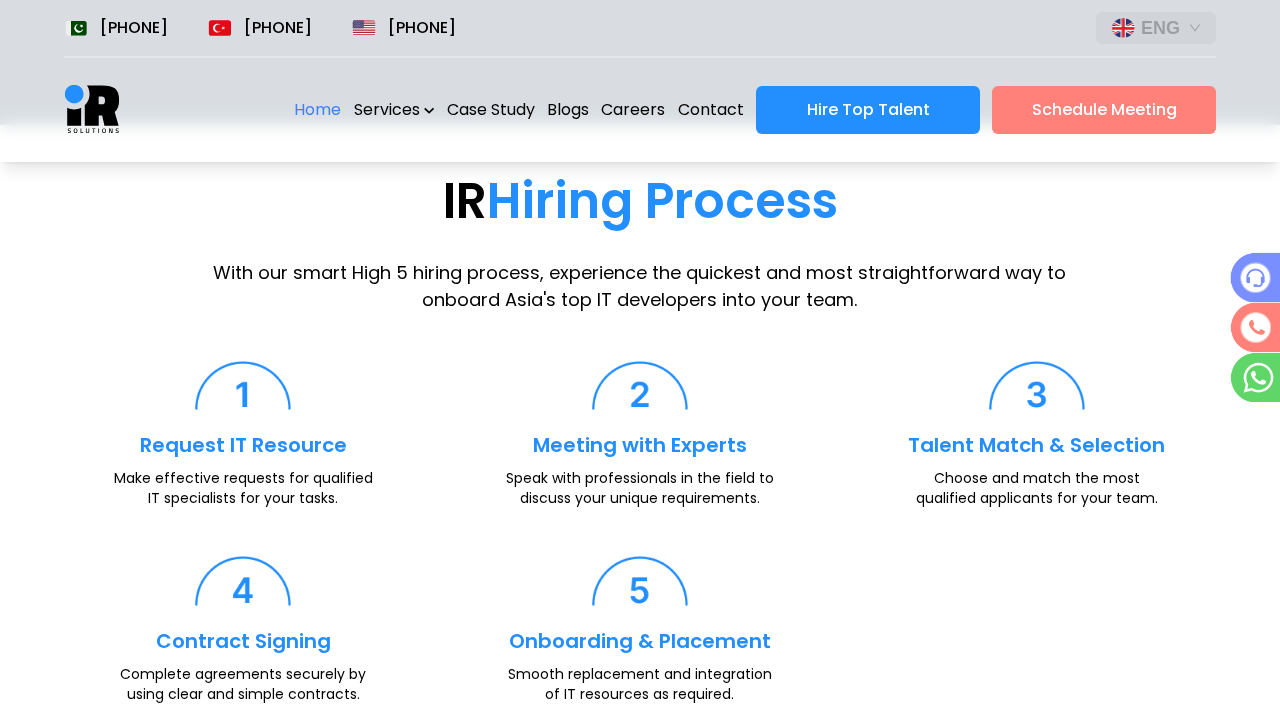 click on "Request Talent" at bounding box center [156, 1425] 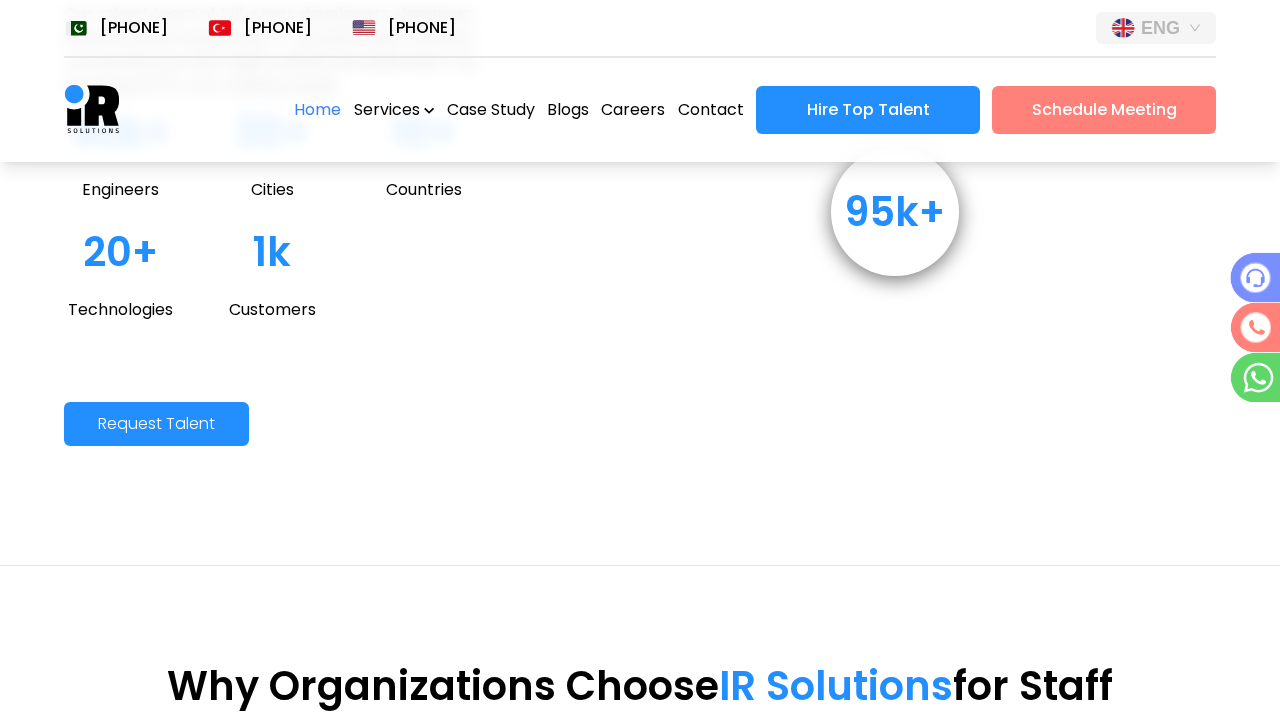 click on "With an extensive IT talent pool, IR Solutions brings the IT resource hired for your business within 48 hours." at bounding box center (438, 1005) 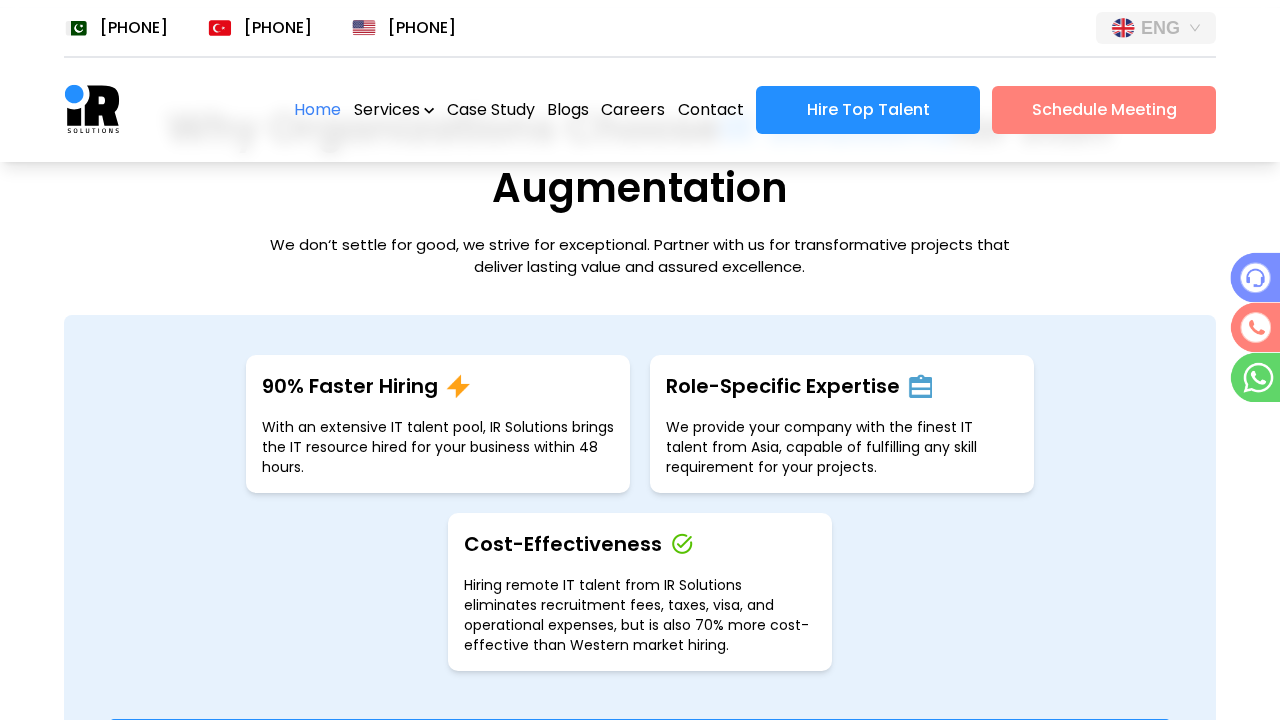 click on "Role-Specific Expertise" at bounding box center [350, 386] 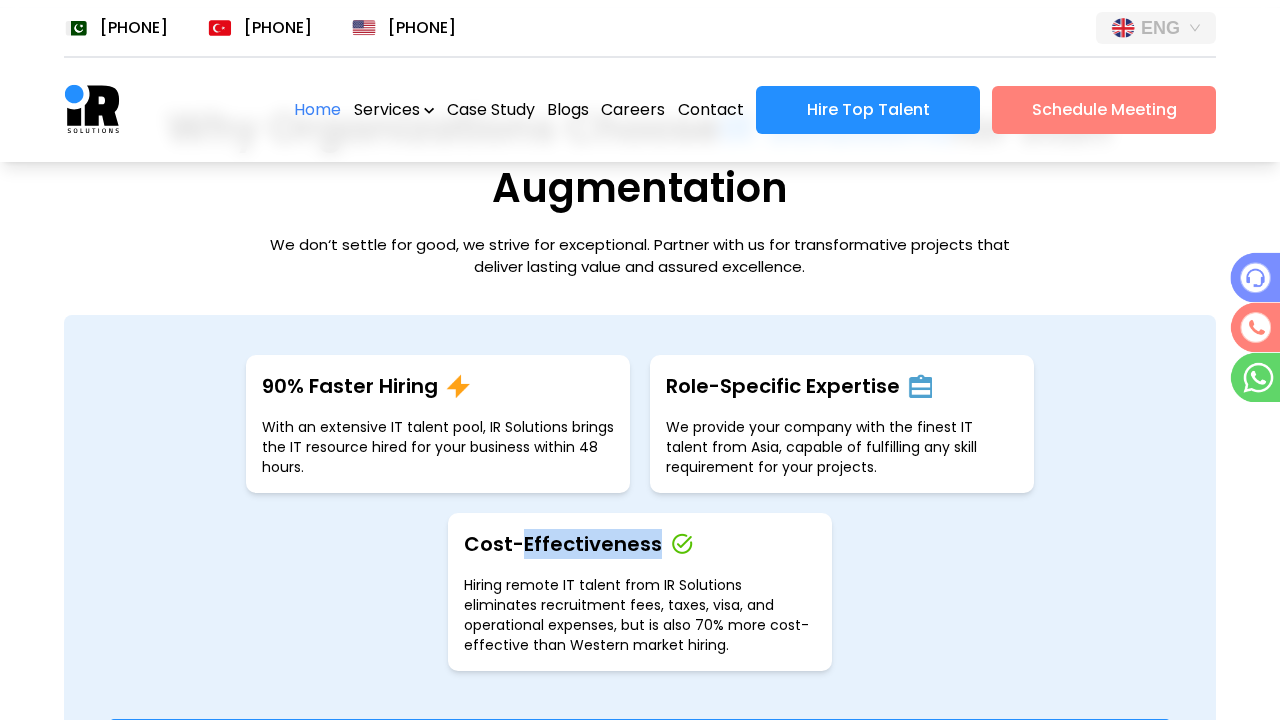 click at bounding box center [658, 926] 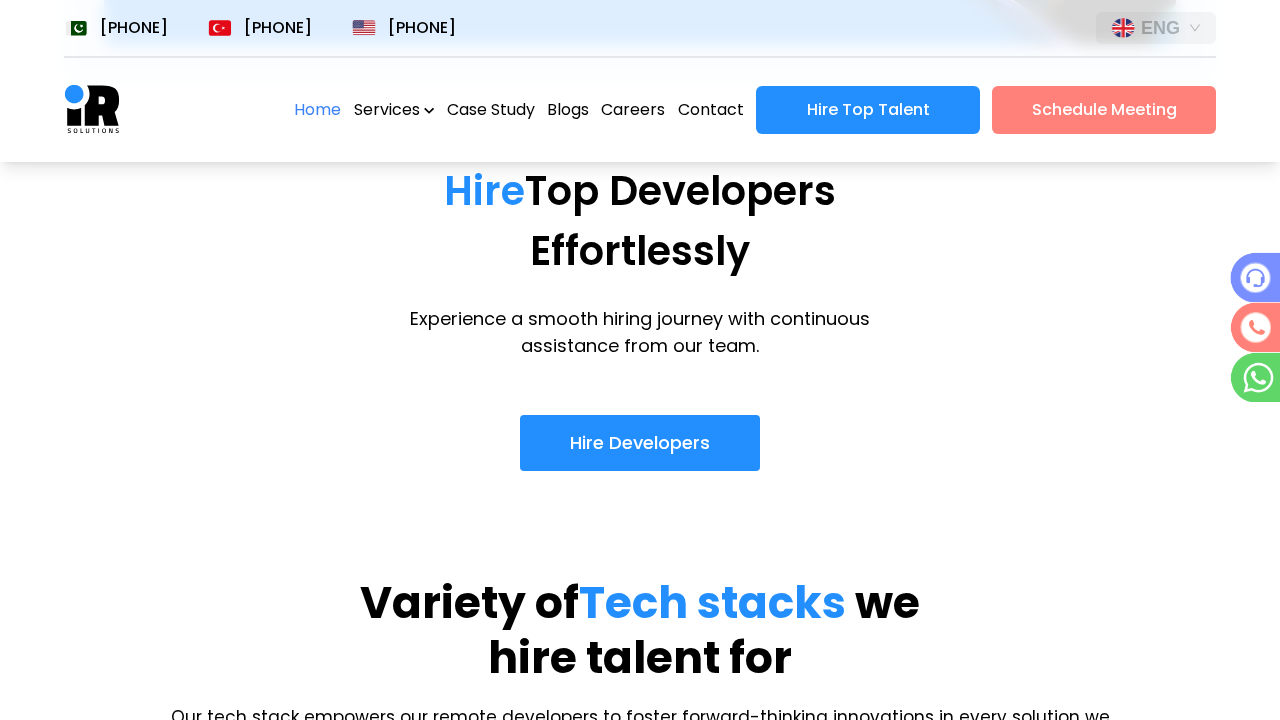 click on "Frontend" at bounding box center (559, 859) 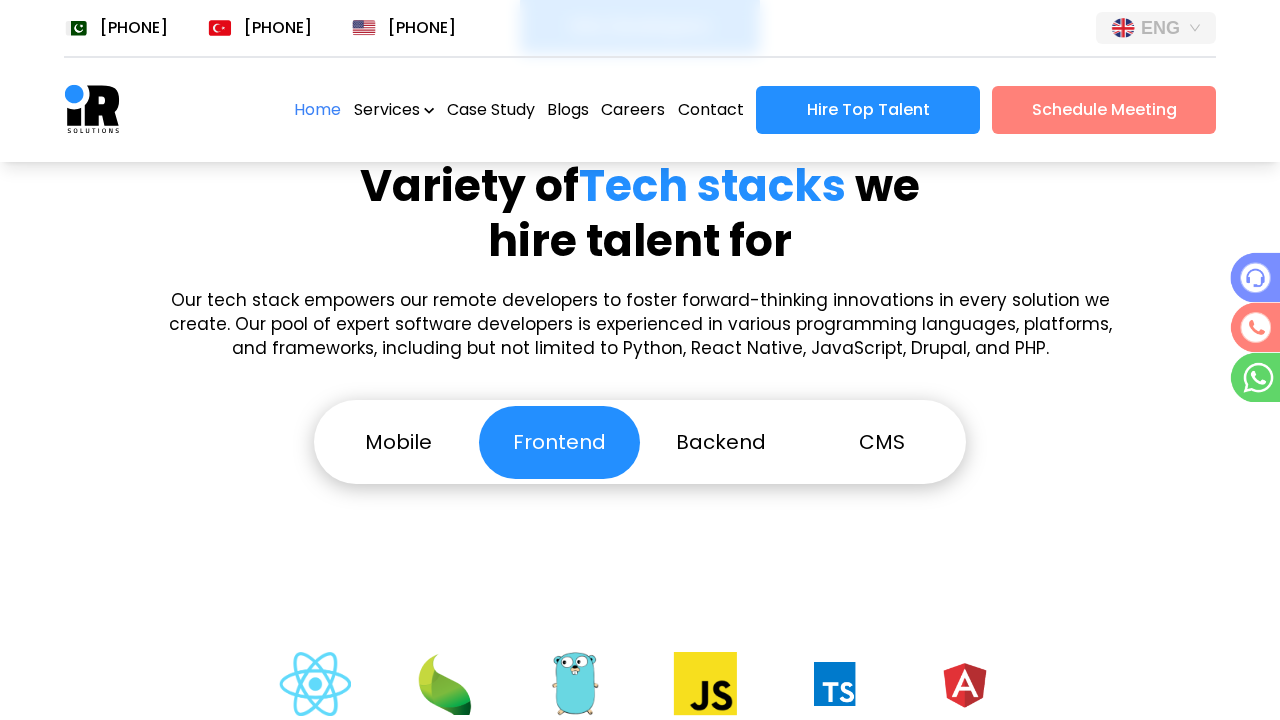 click on "CMS" at bounding box center [881, 442] 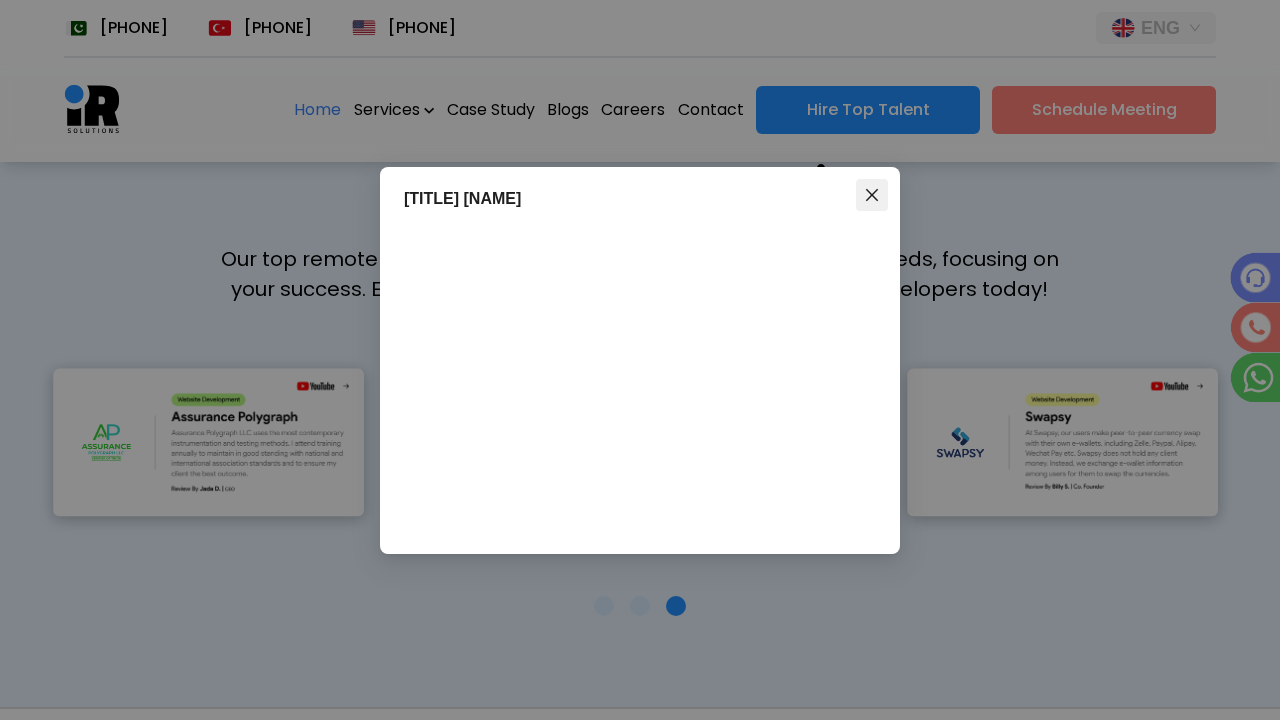 click at bounding box center (872, 194) 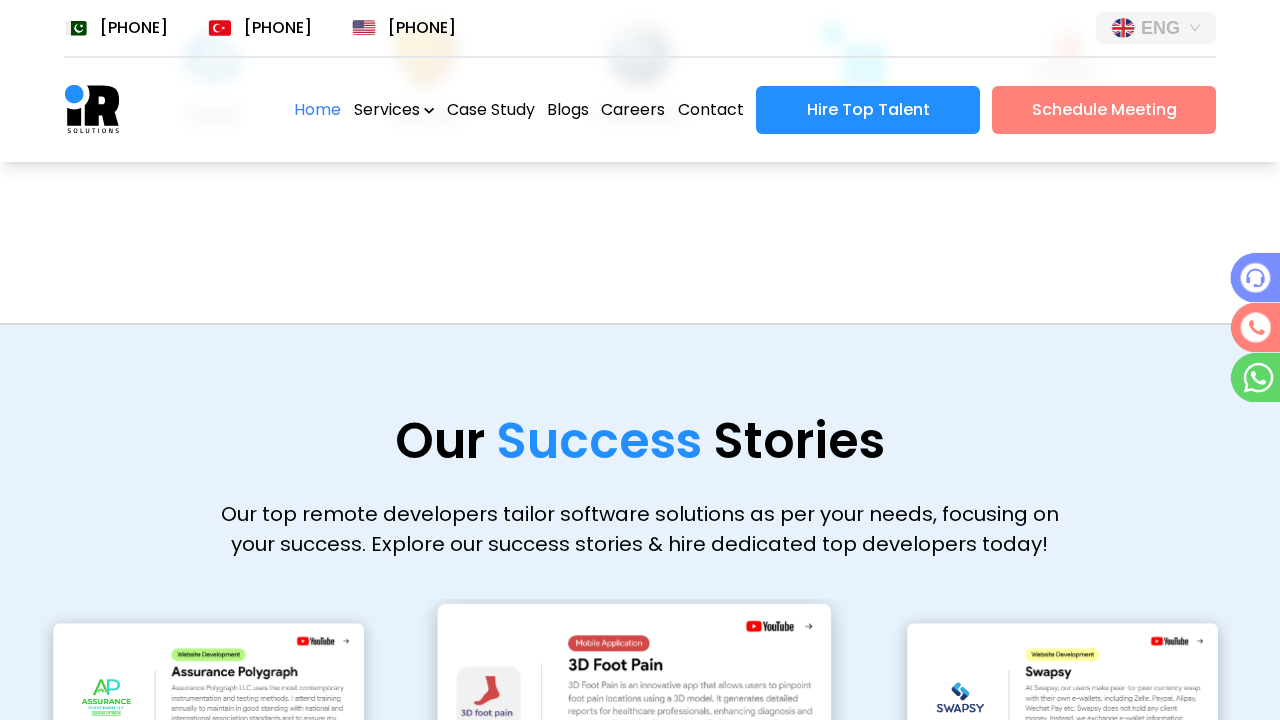 scroll, scrollTop: 5126, scrollLeft: 0, axis: vertical 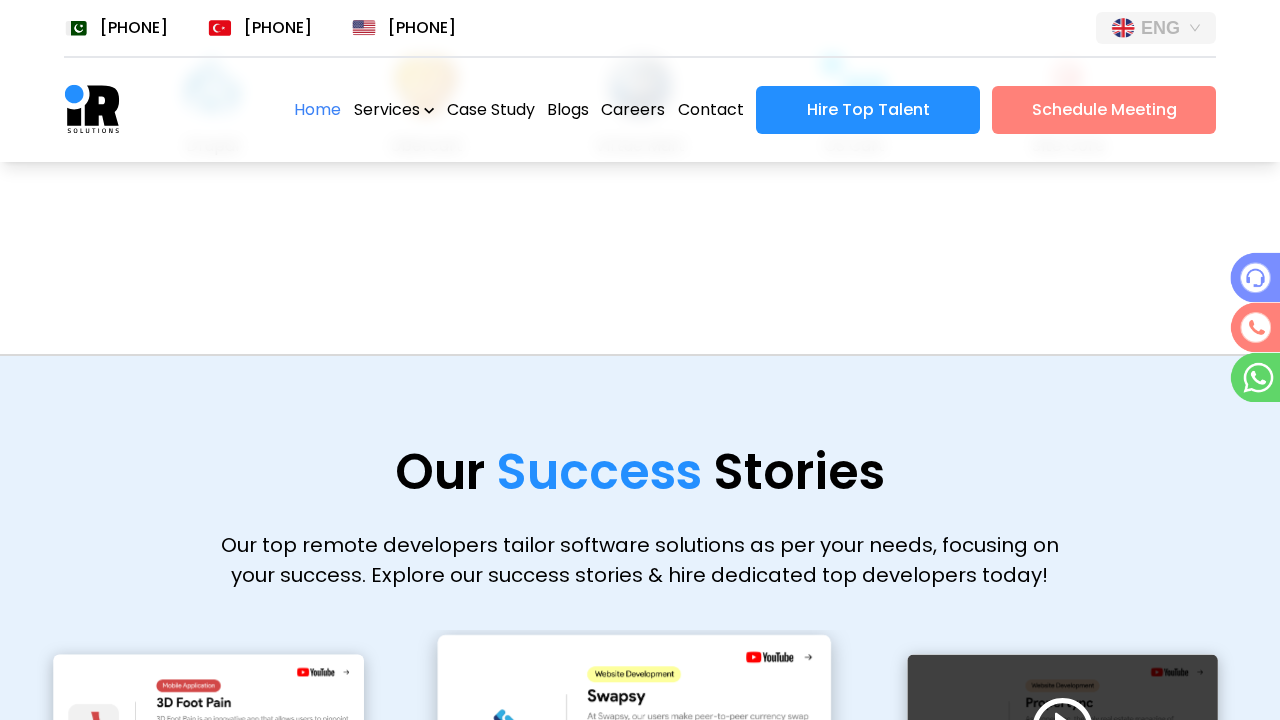 click at bounding box center (1063, 728) 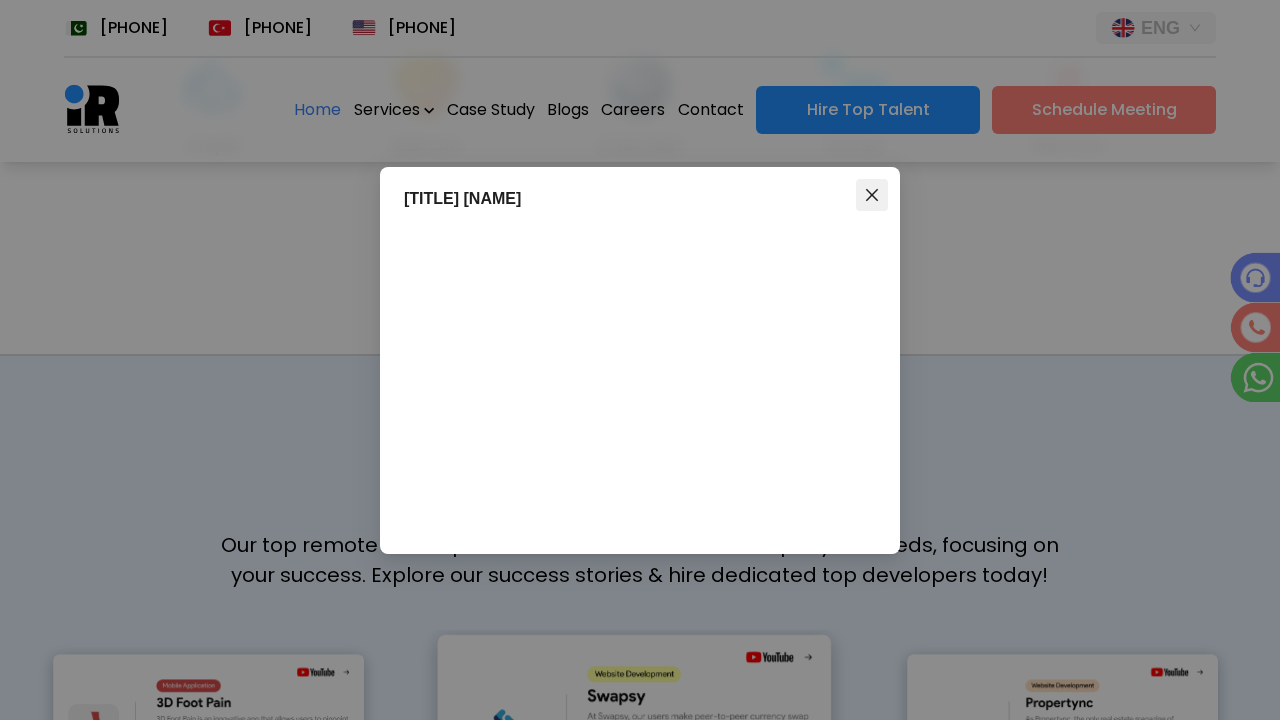 click at bounding box center [872, 195] 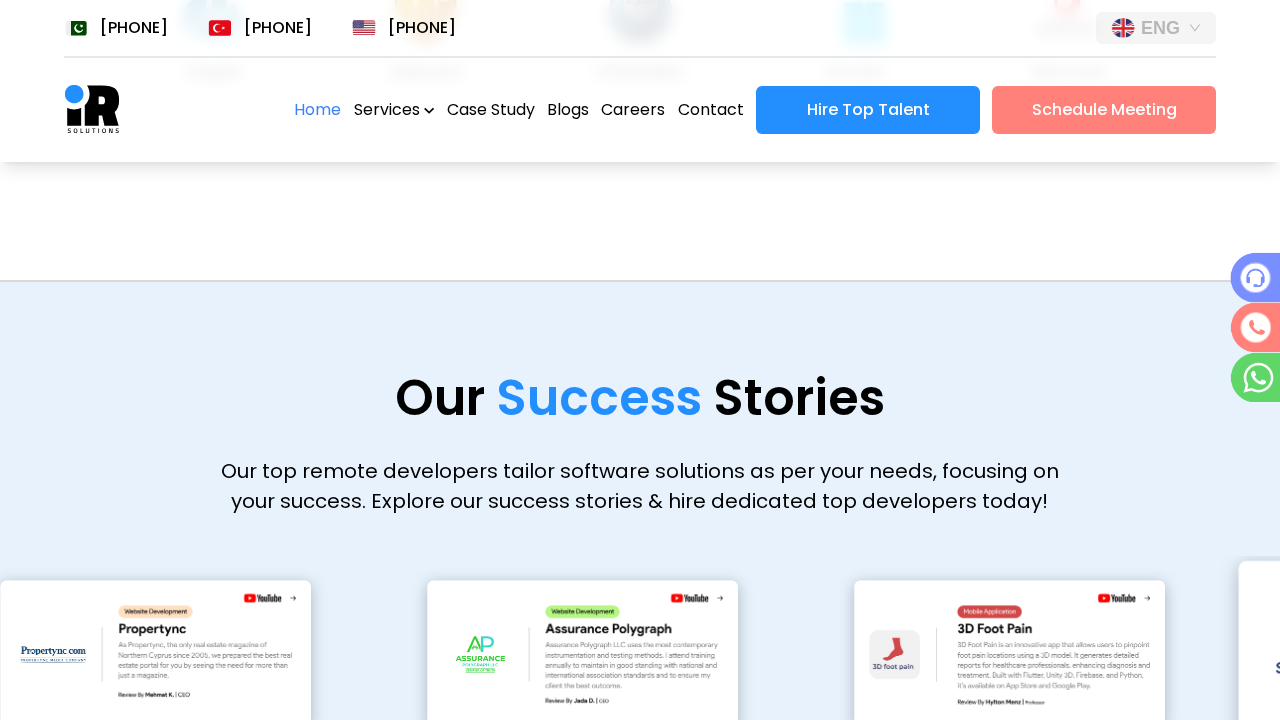 scroll, scrollTop: 5698, scrollLeft: 0, axis: vertical 